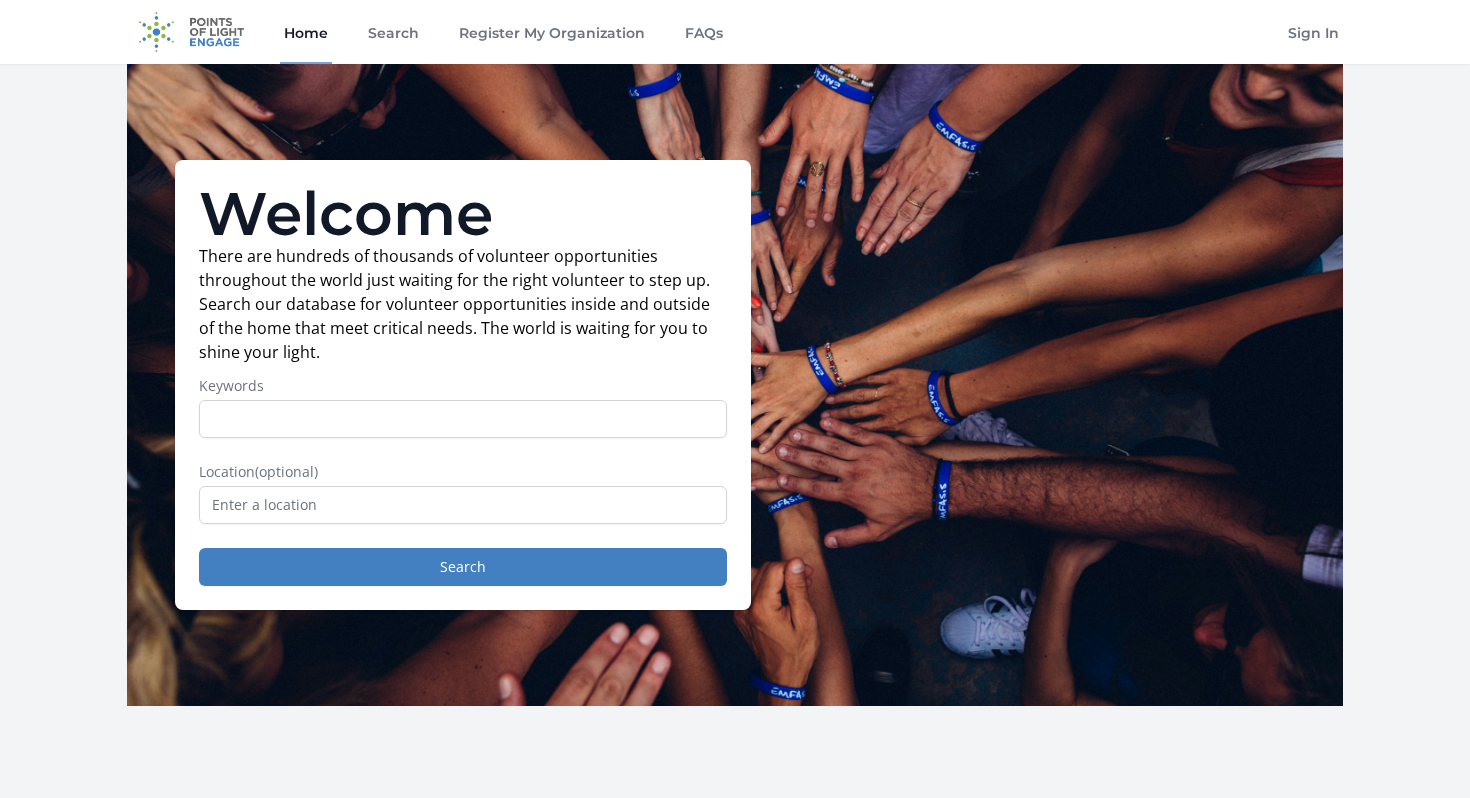 scroll, scrollTop: 0, scrollLeft: 0, axis: both 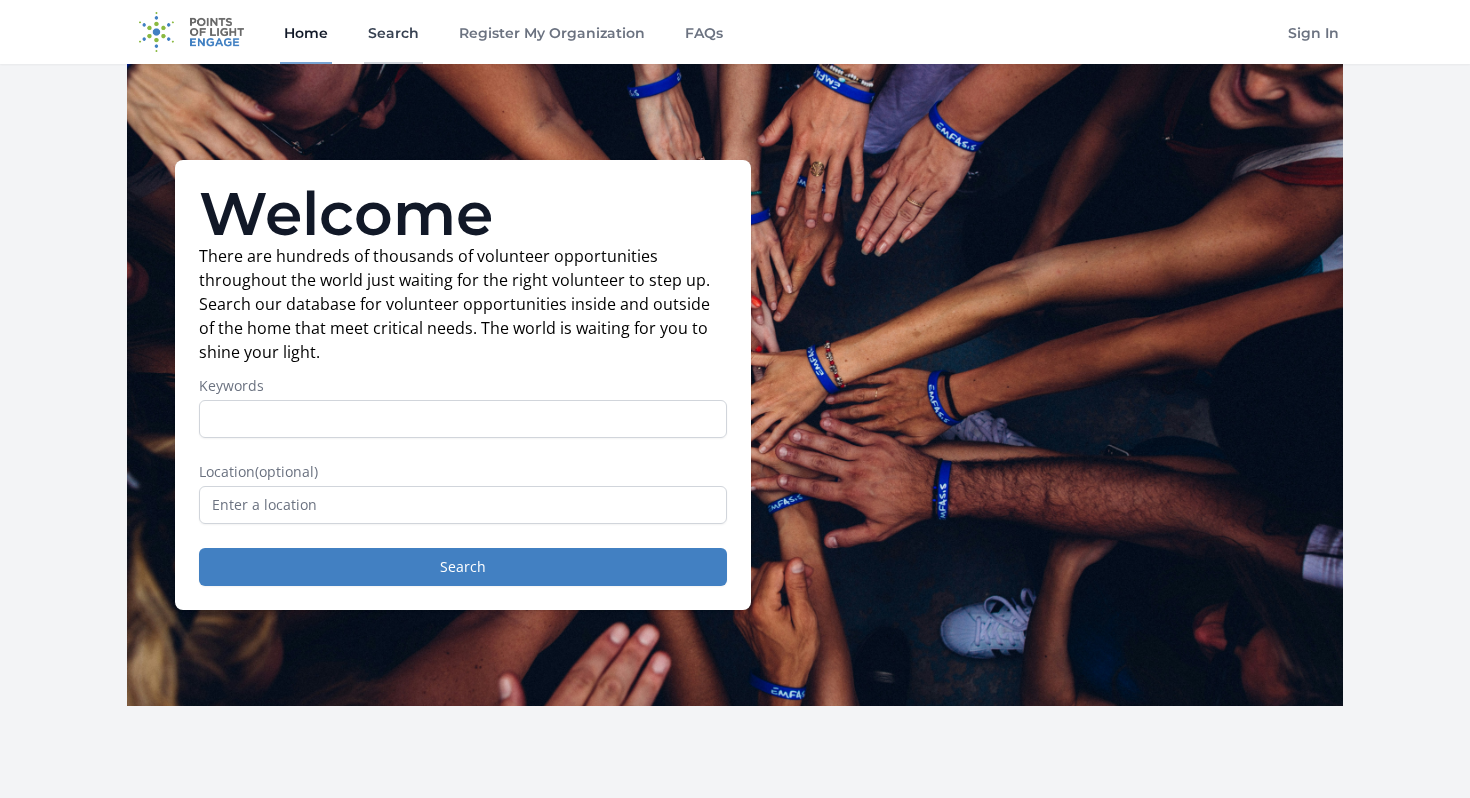 click on "Search" at bounding box center [393, 32] 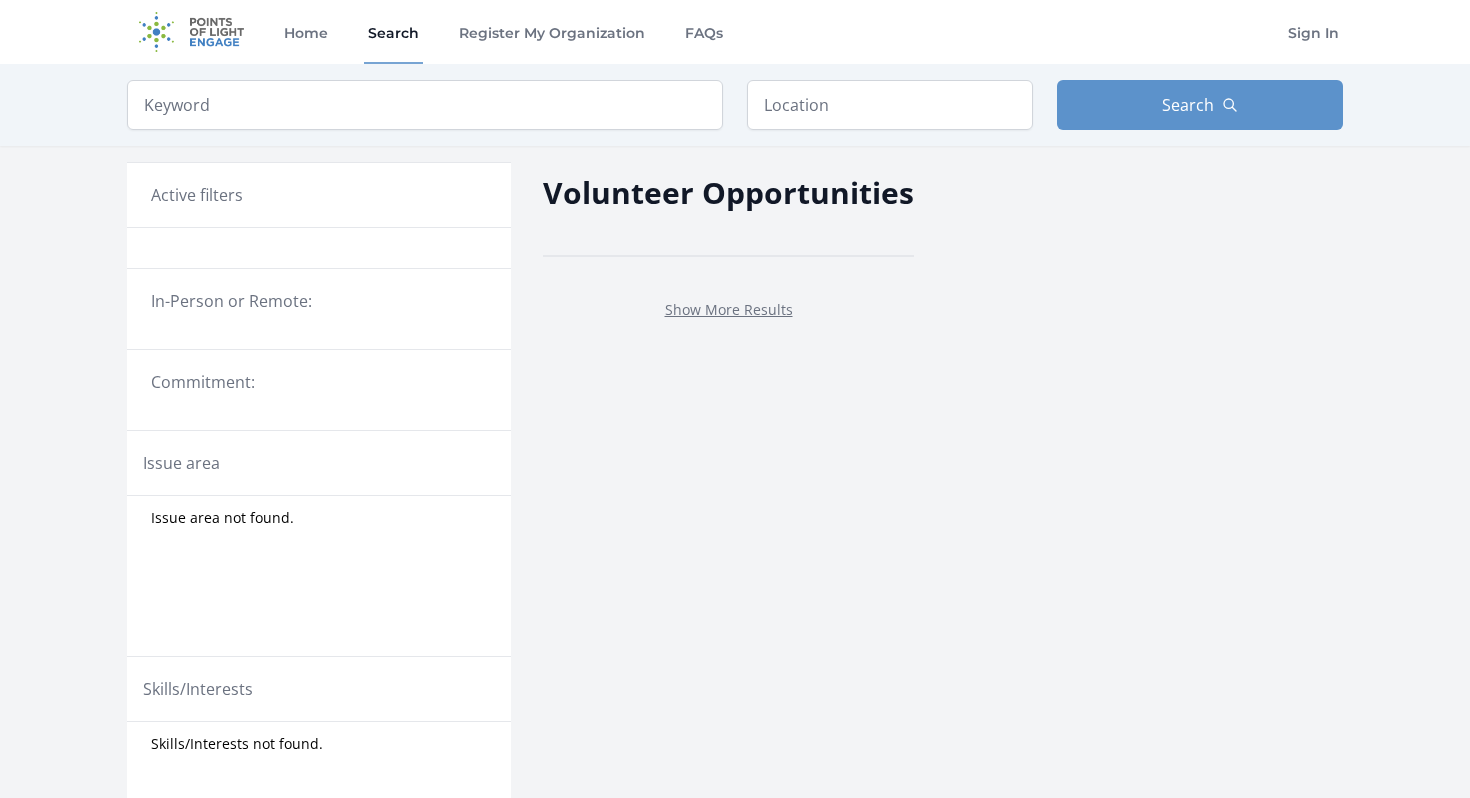 scroll, scrollTop: 0, scrollLeft: 0, axis: both 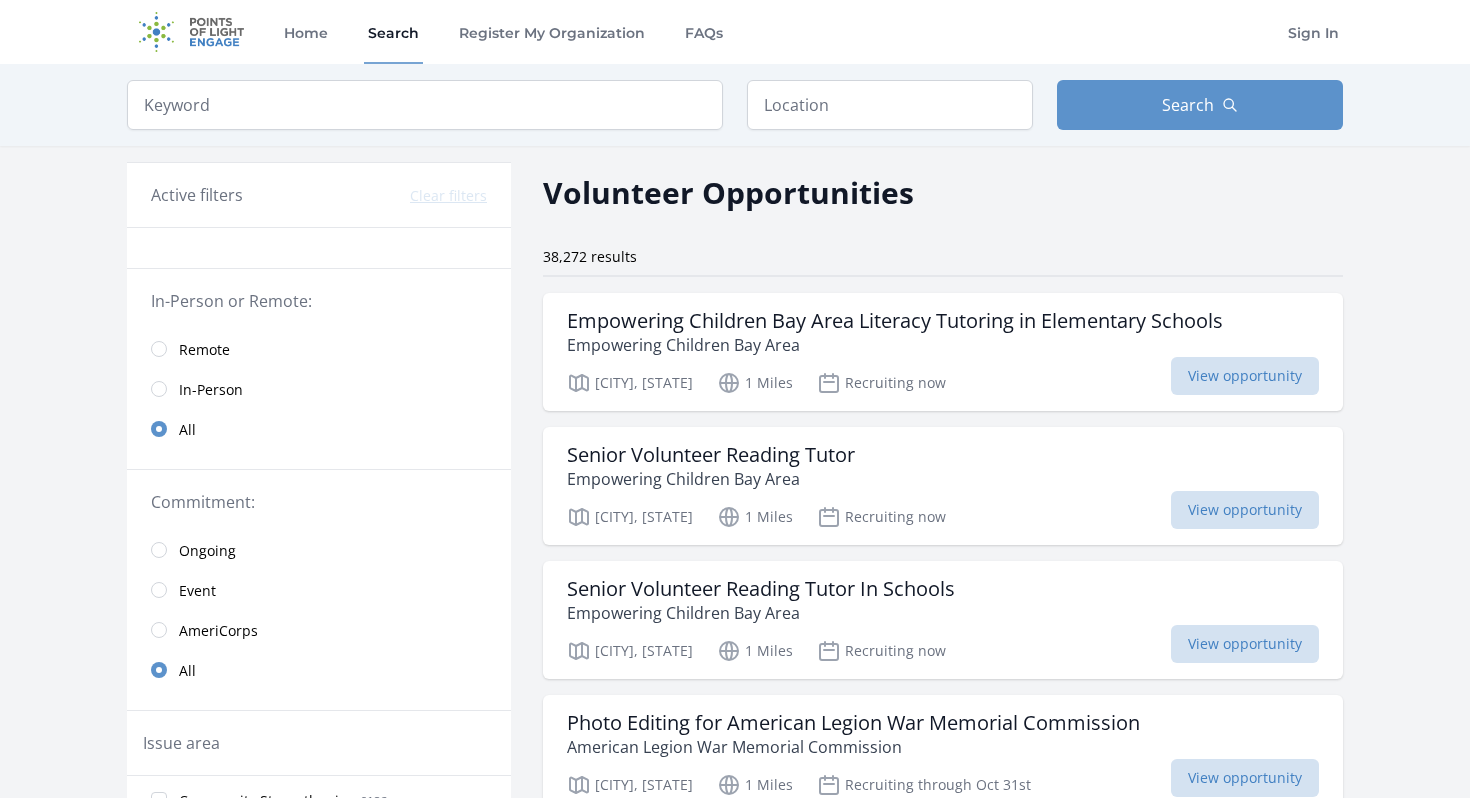 click on "Remote" at bounding box center [204, 350] 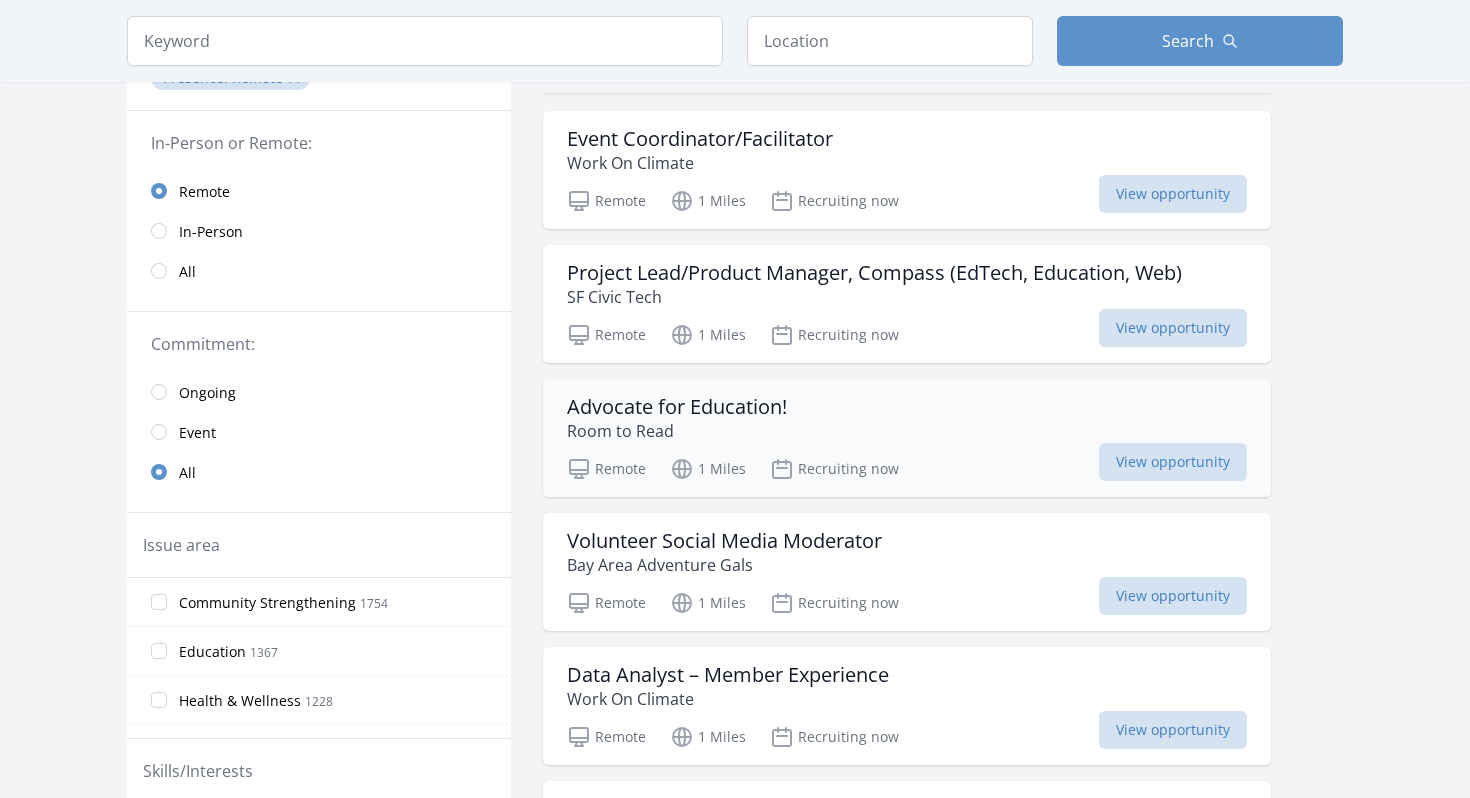 scroll, scrollTop: 186, scrollLeft: 0, axis: vertical 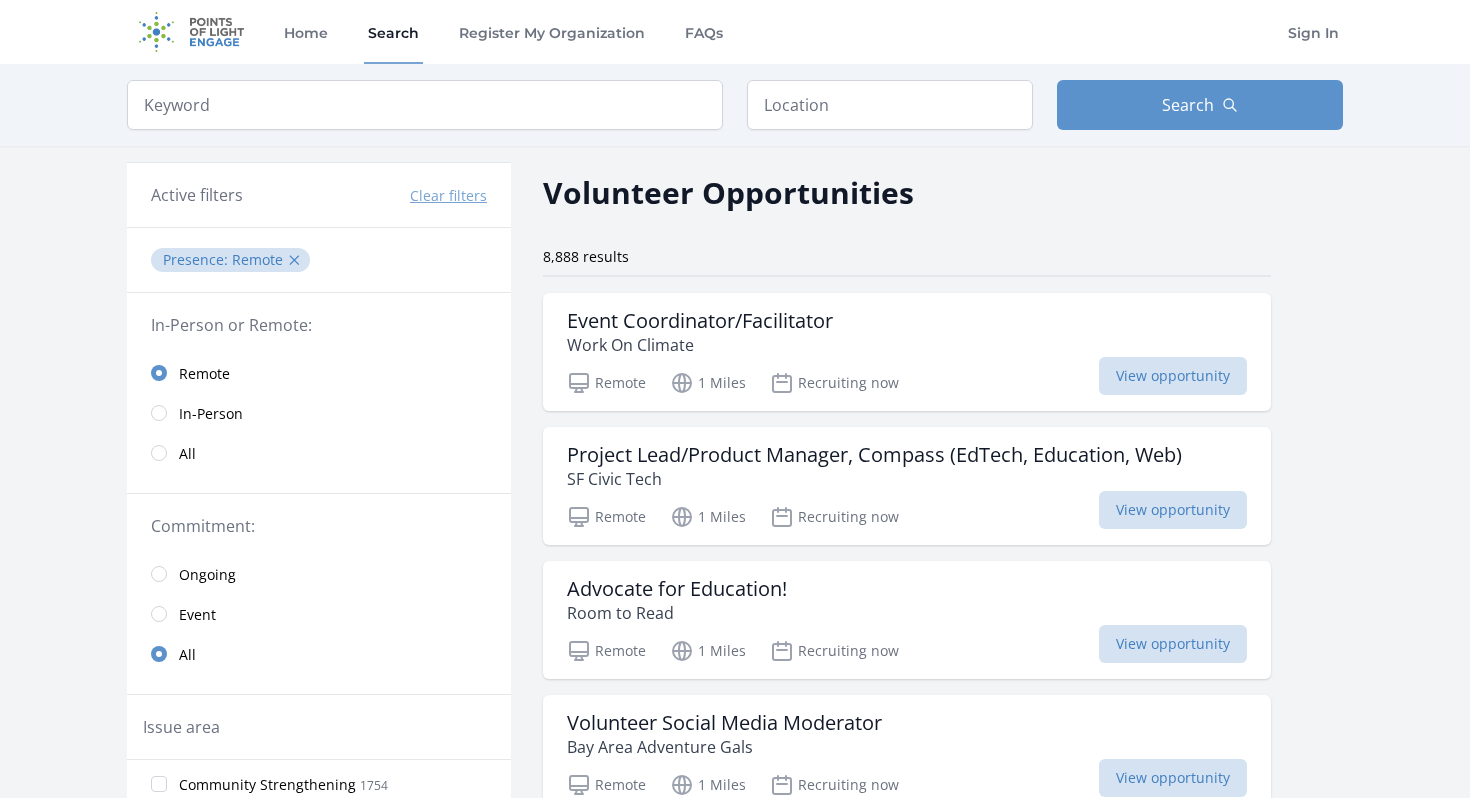 click on "Remote" at bounding box center [319, 373] 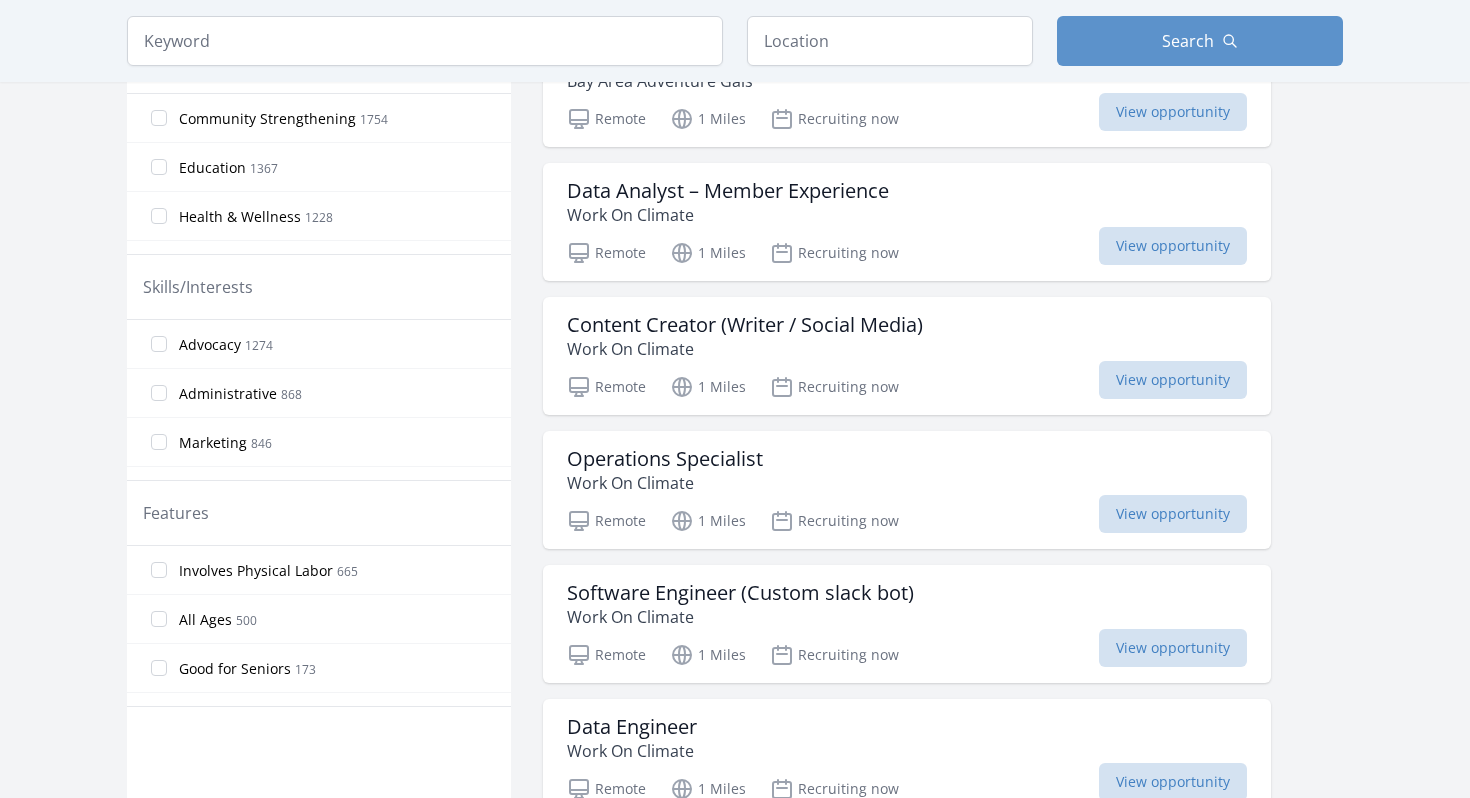 scroll, scrollTop: 670, scrollLeft: 0, axis: vertical 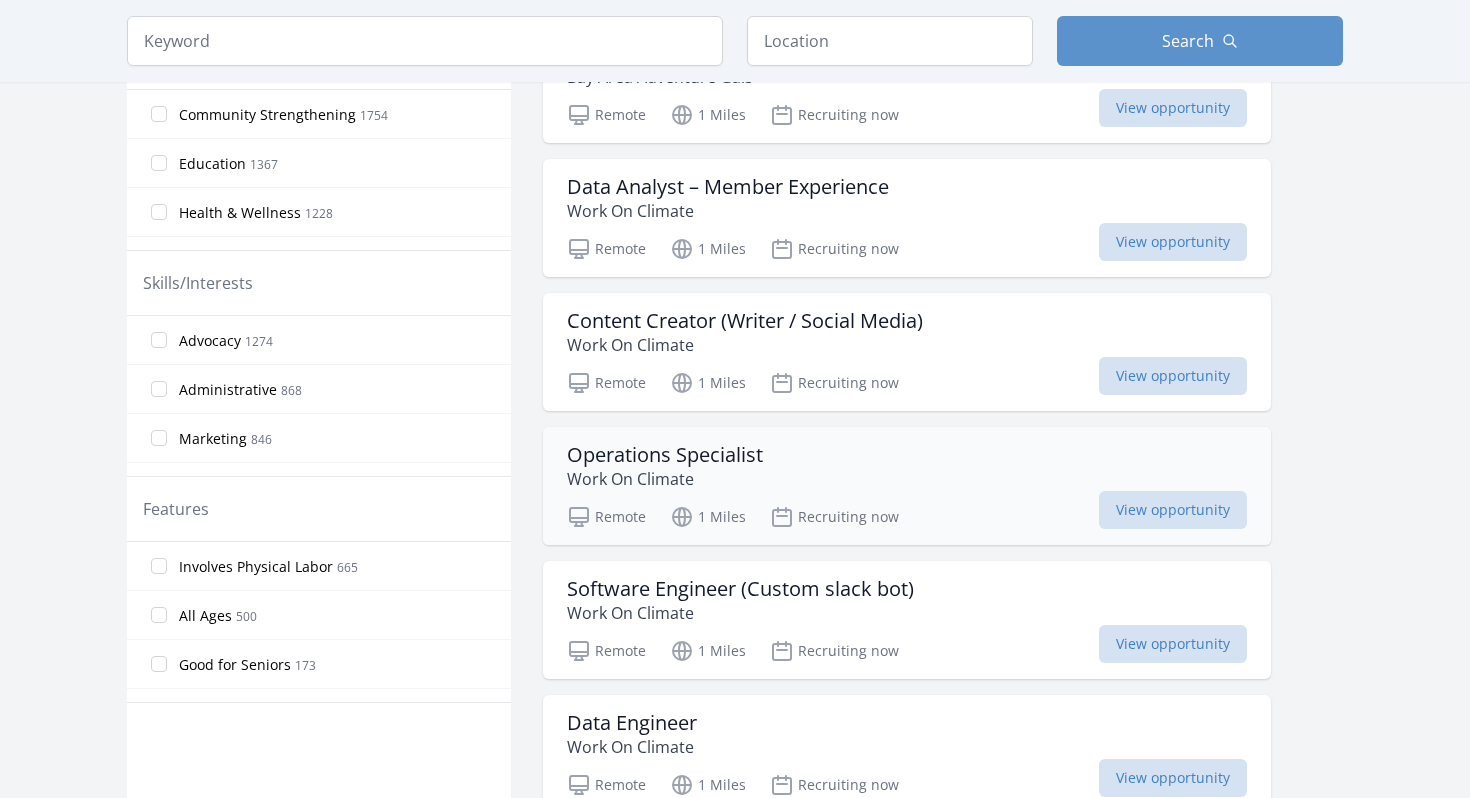 click on "Work On Climate" at bounding box center [665, 479] 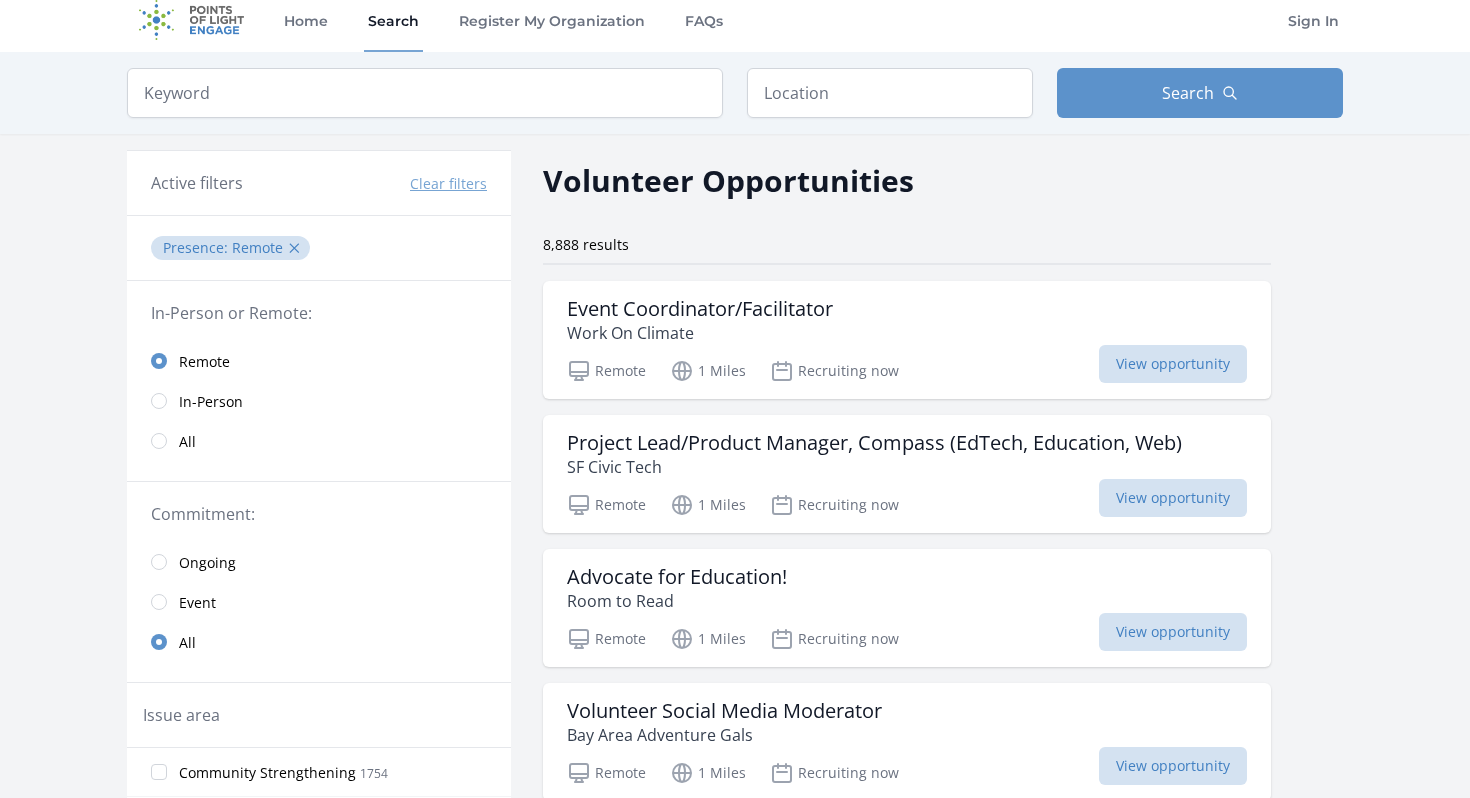 scroll, scrollTop: 0, scrollLeft: 0, axis: both 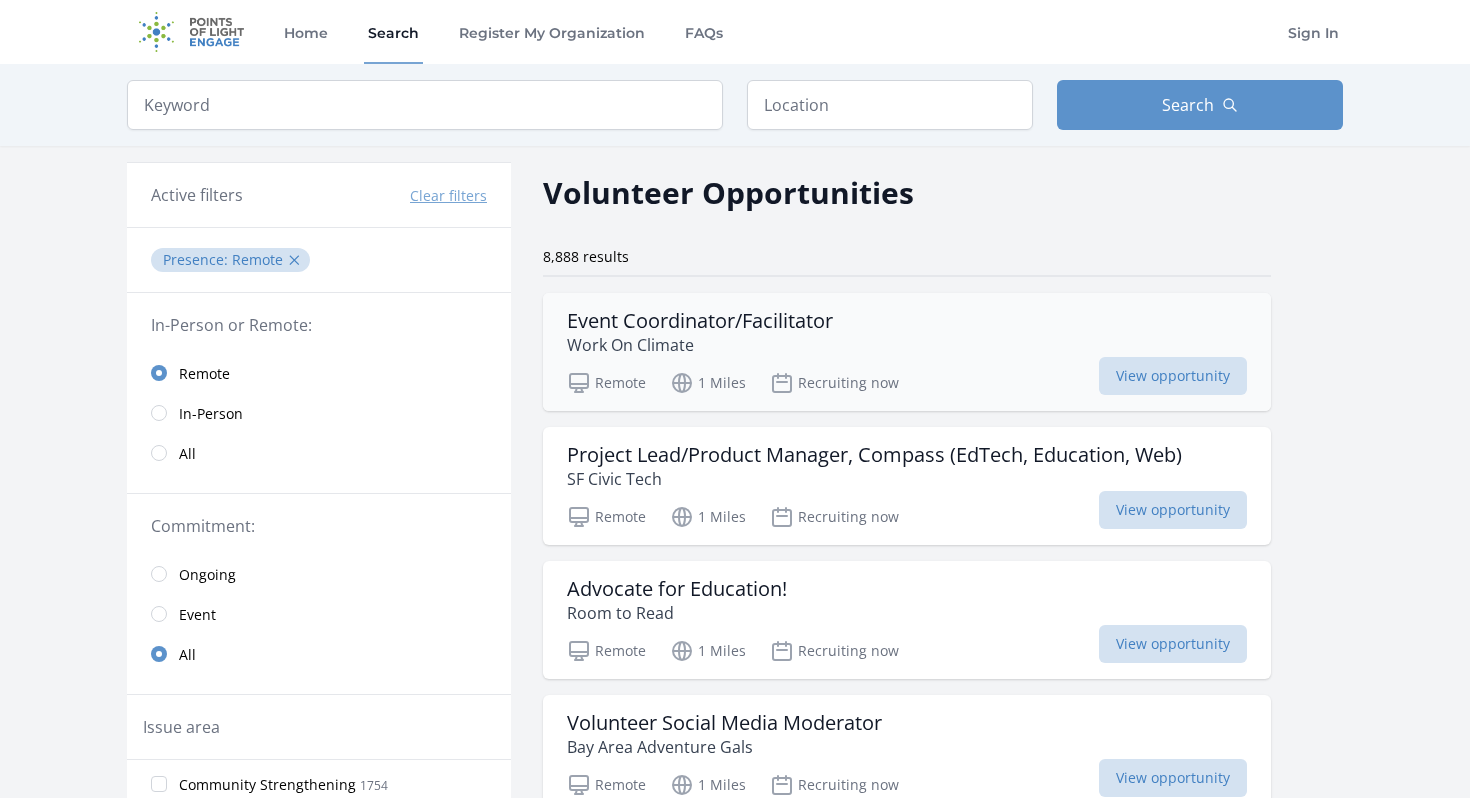 click on "Event Coordinator/Facilitator" at bounding box center [700, 321] 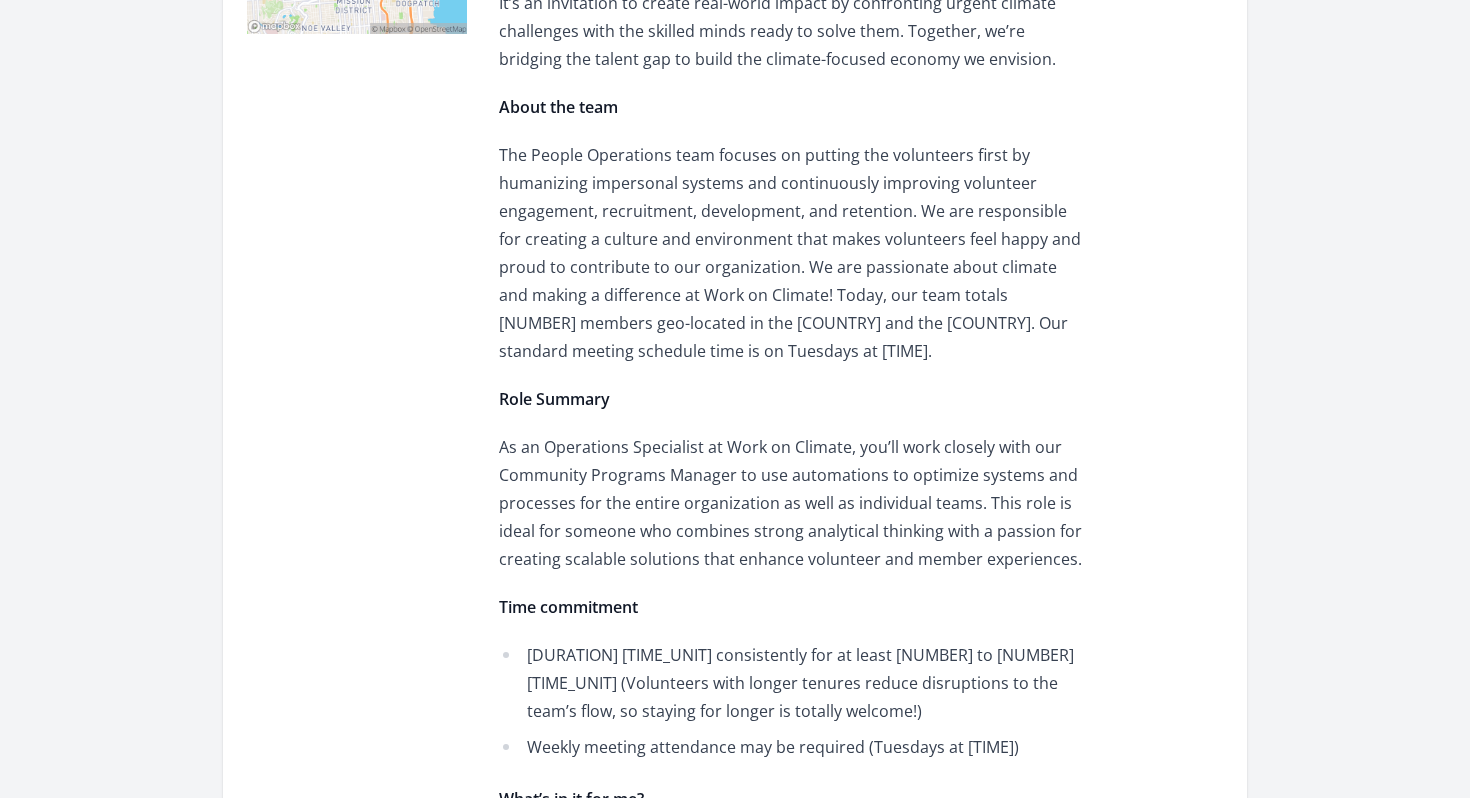 scroll, scrollTop: 686, scrollLeft: 0, axis: vertical 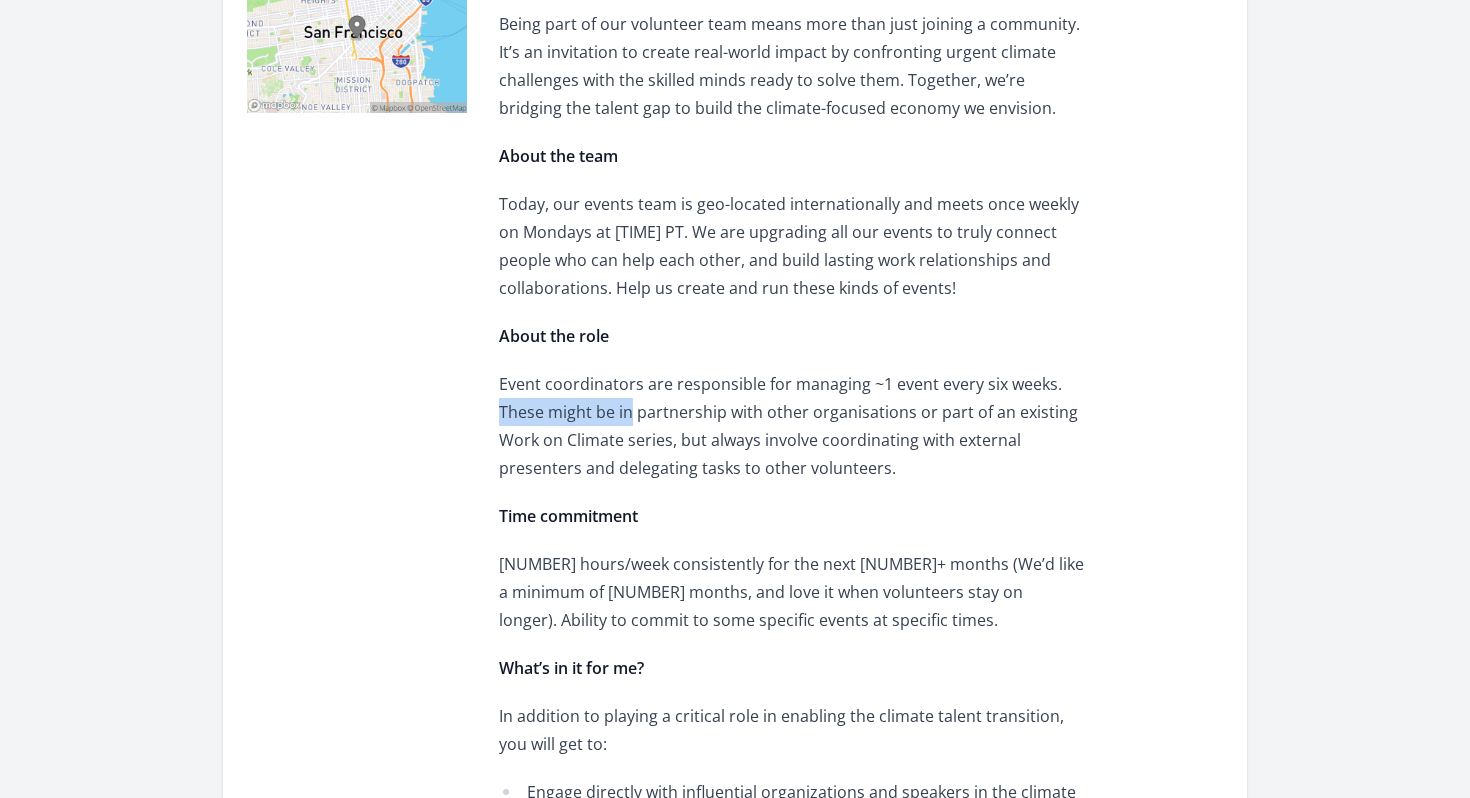 drag, startPoint x: 495, startPoint y: 415, endPoint x: 629, endPoint y: 400, distance: 134.83694 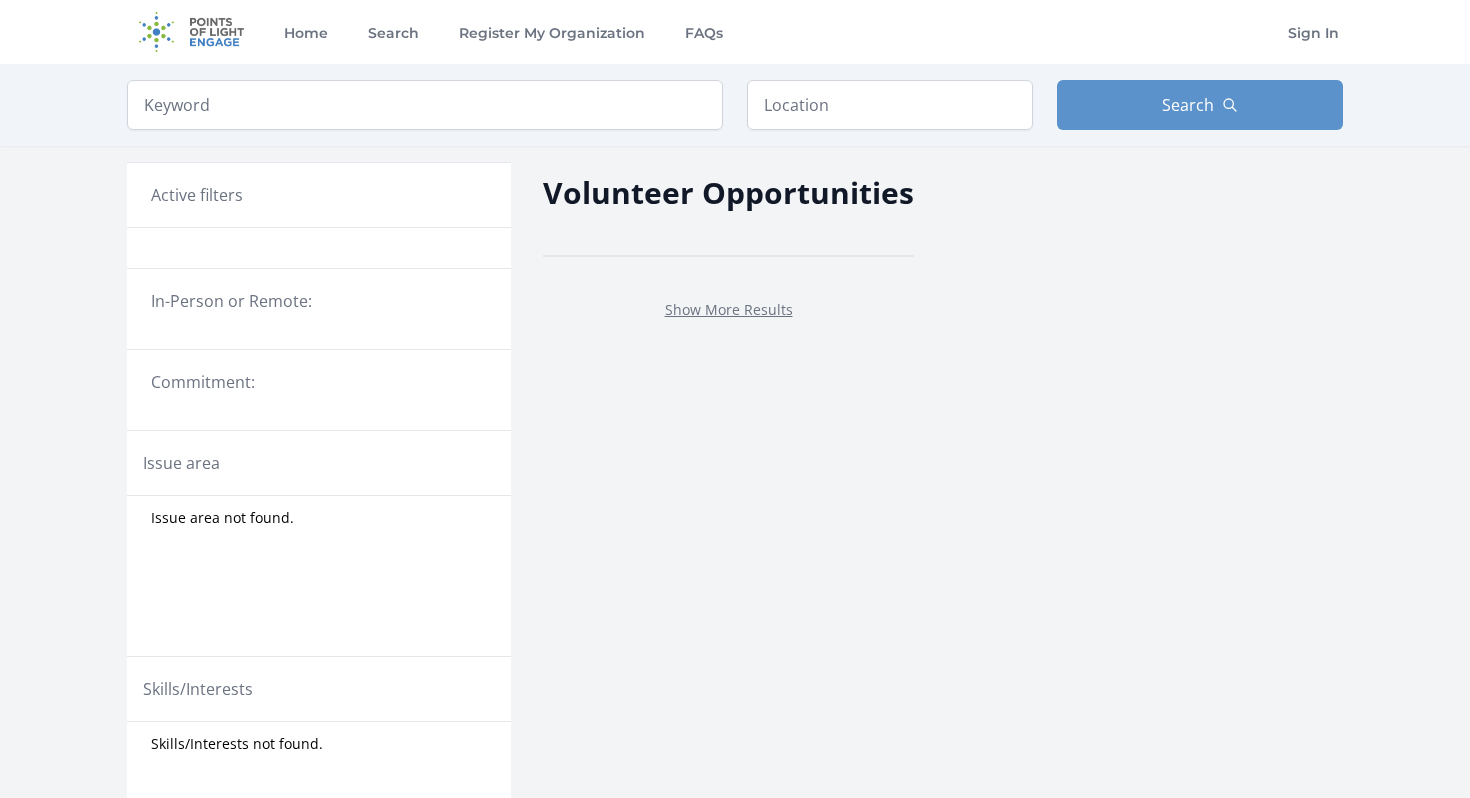 scroll, scrollTop: 0, scrollLeft: 0, axis: both 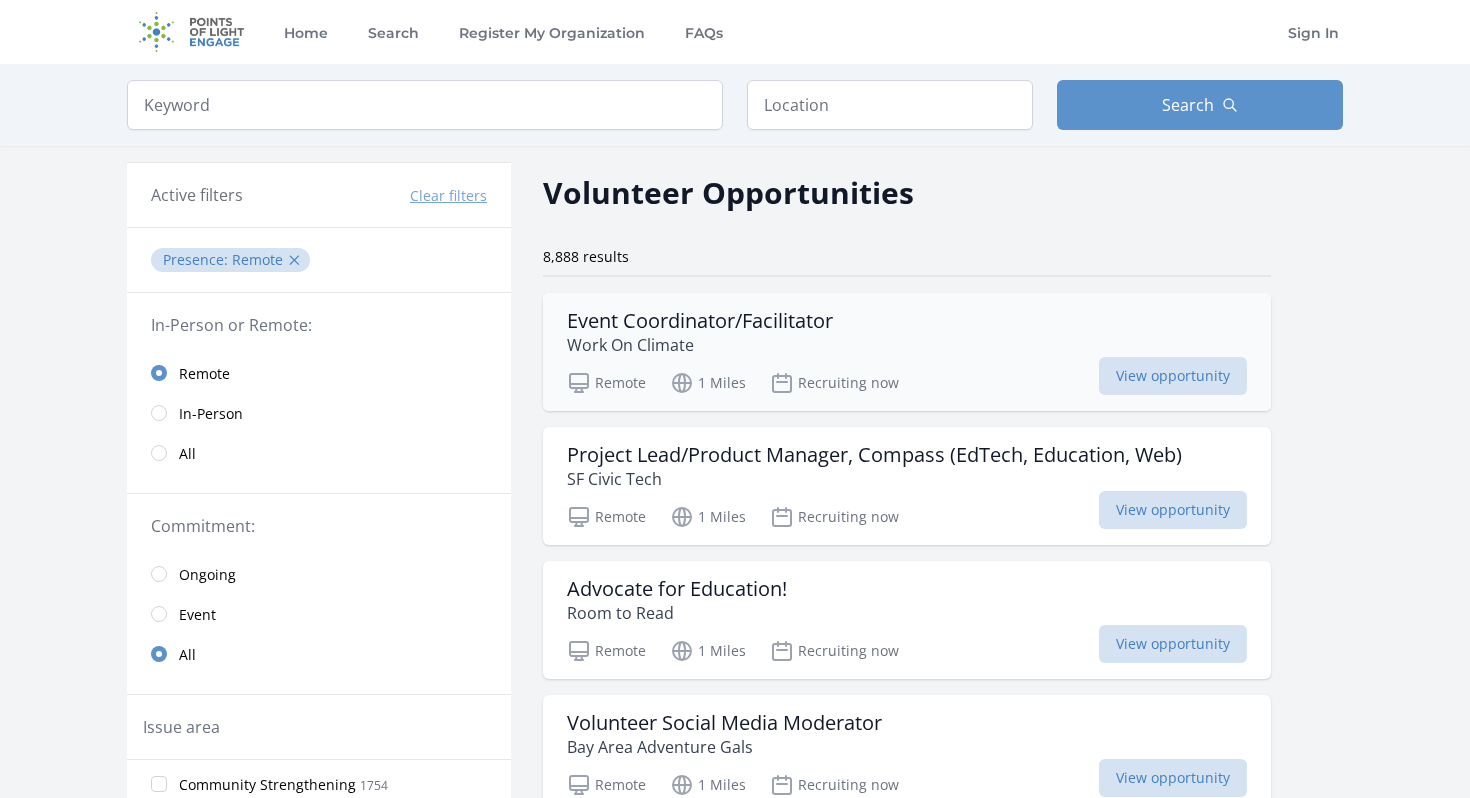 click on "Event Coordinator/Facilitator" at bounding box center [700, 321] 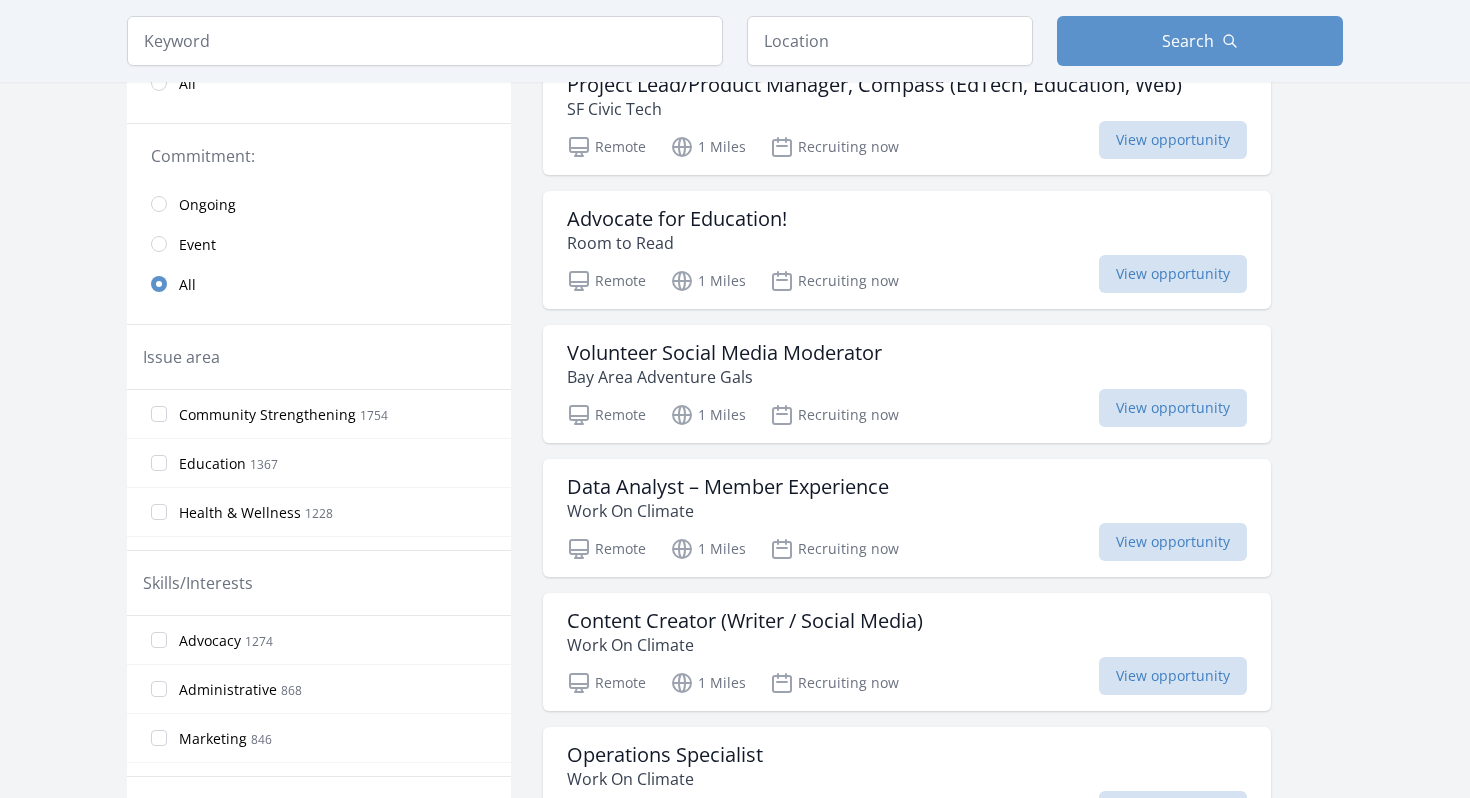 scroll, scrollTop: 375, scrollLeft: 0, axis: vertical 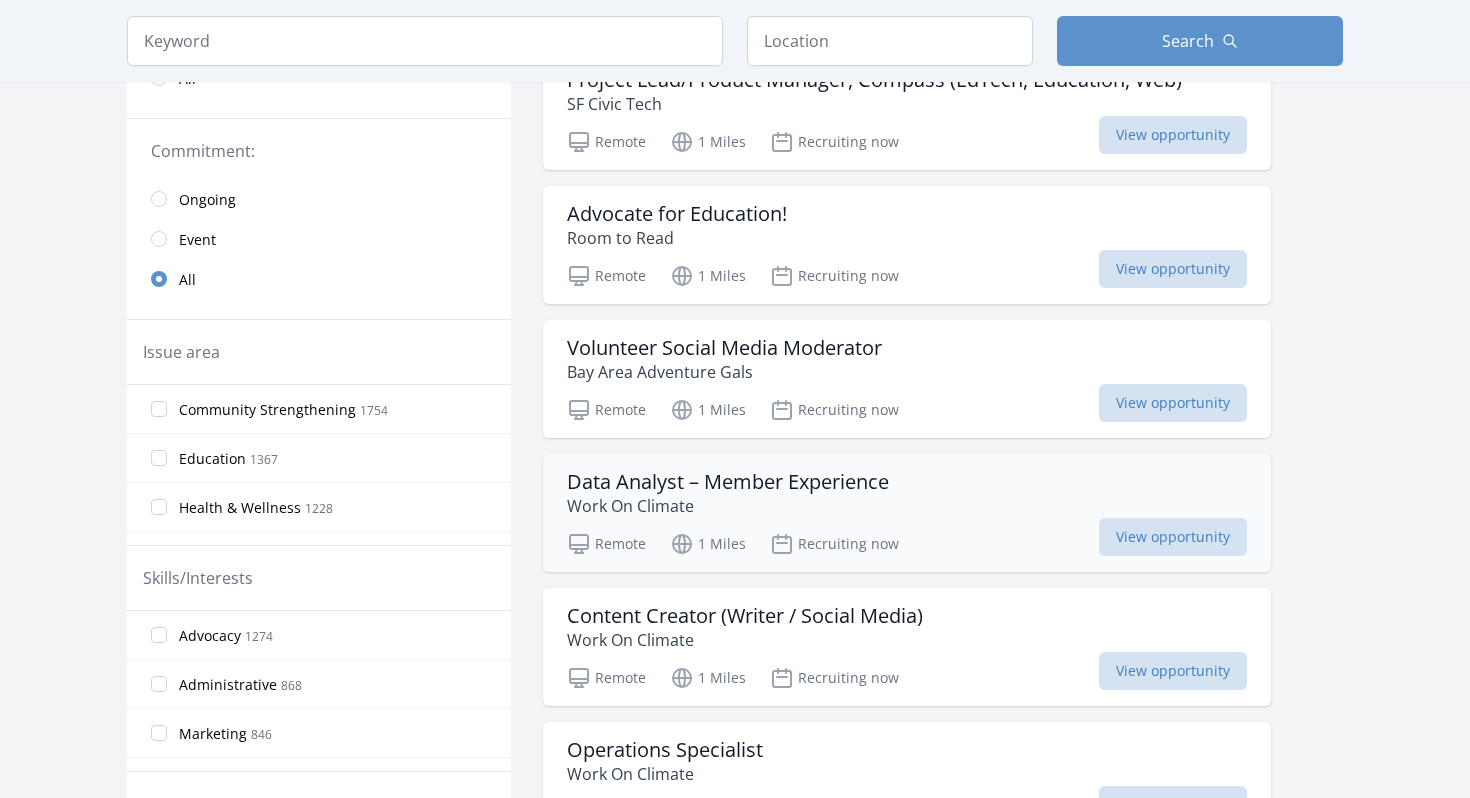 click on "Work On Climate" at bounding box center [728, 506] 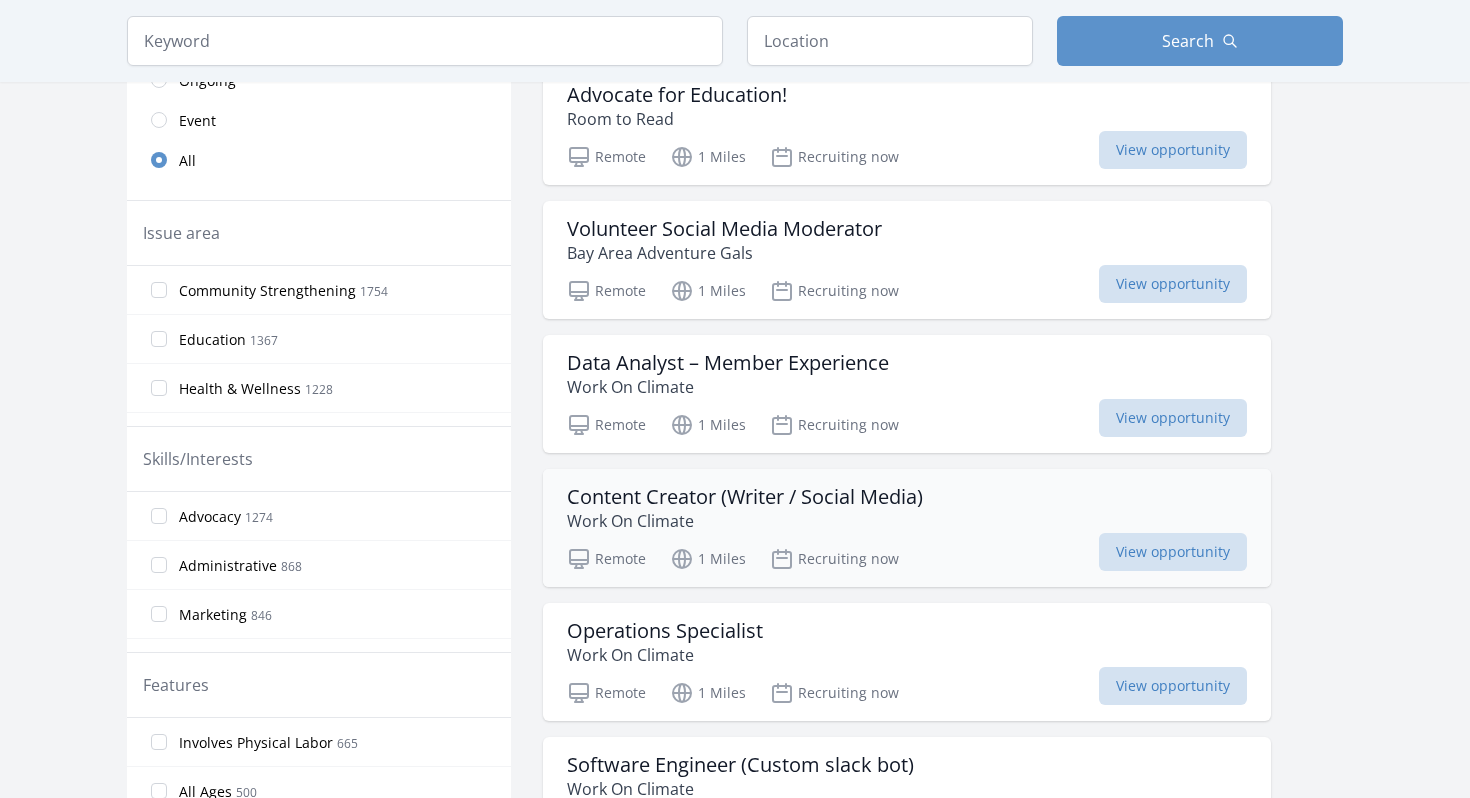 scroll, scrollTop: 0, scrollLeft: 0, axis: both 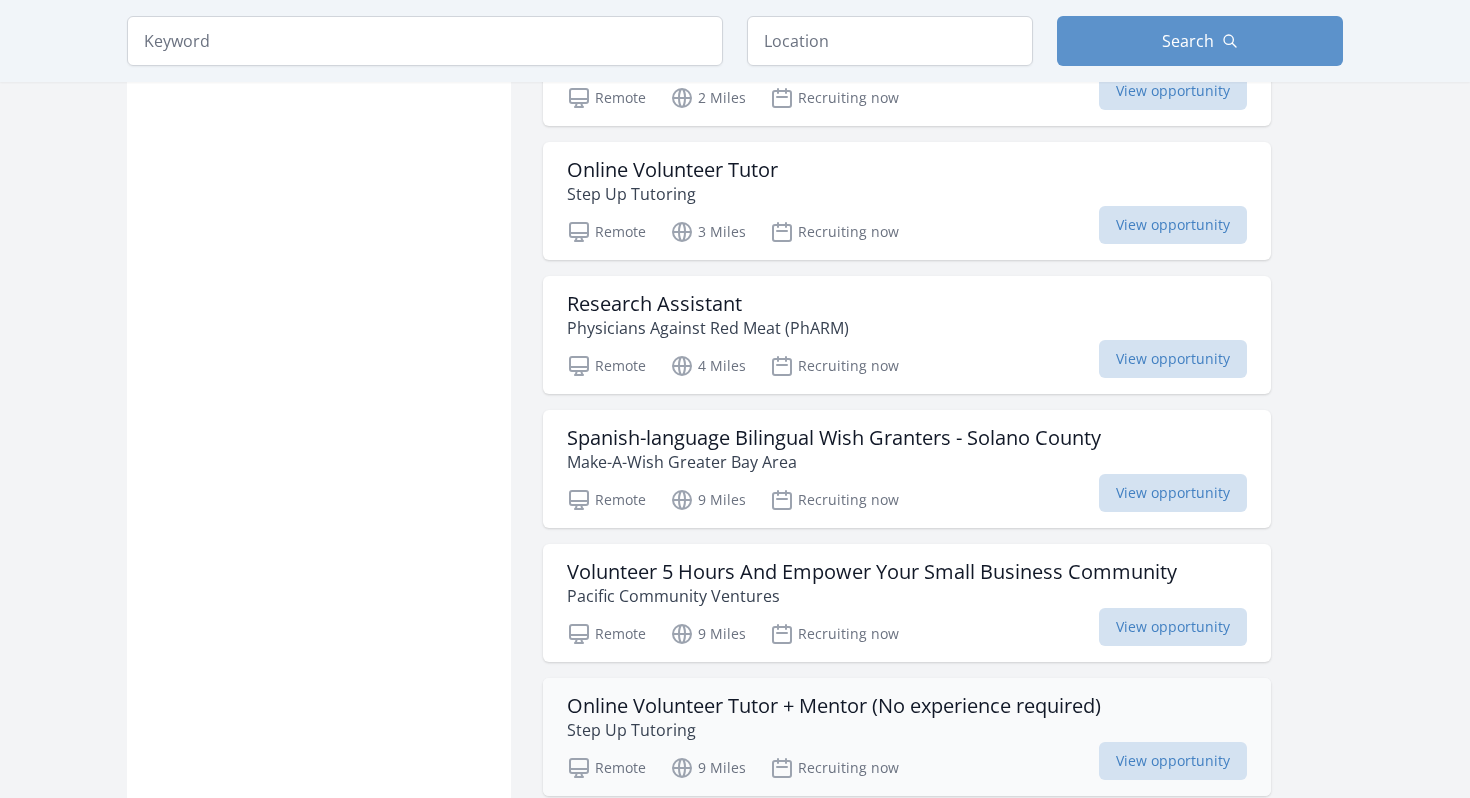 click on "Online Volunteer Tutor + Mentor (No experience required)" at bounding box center [834, 706] 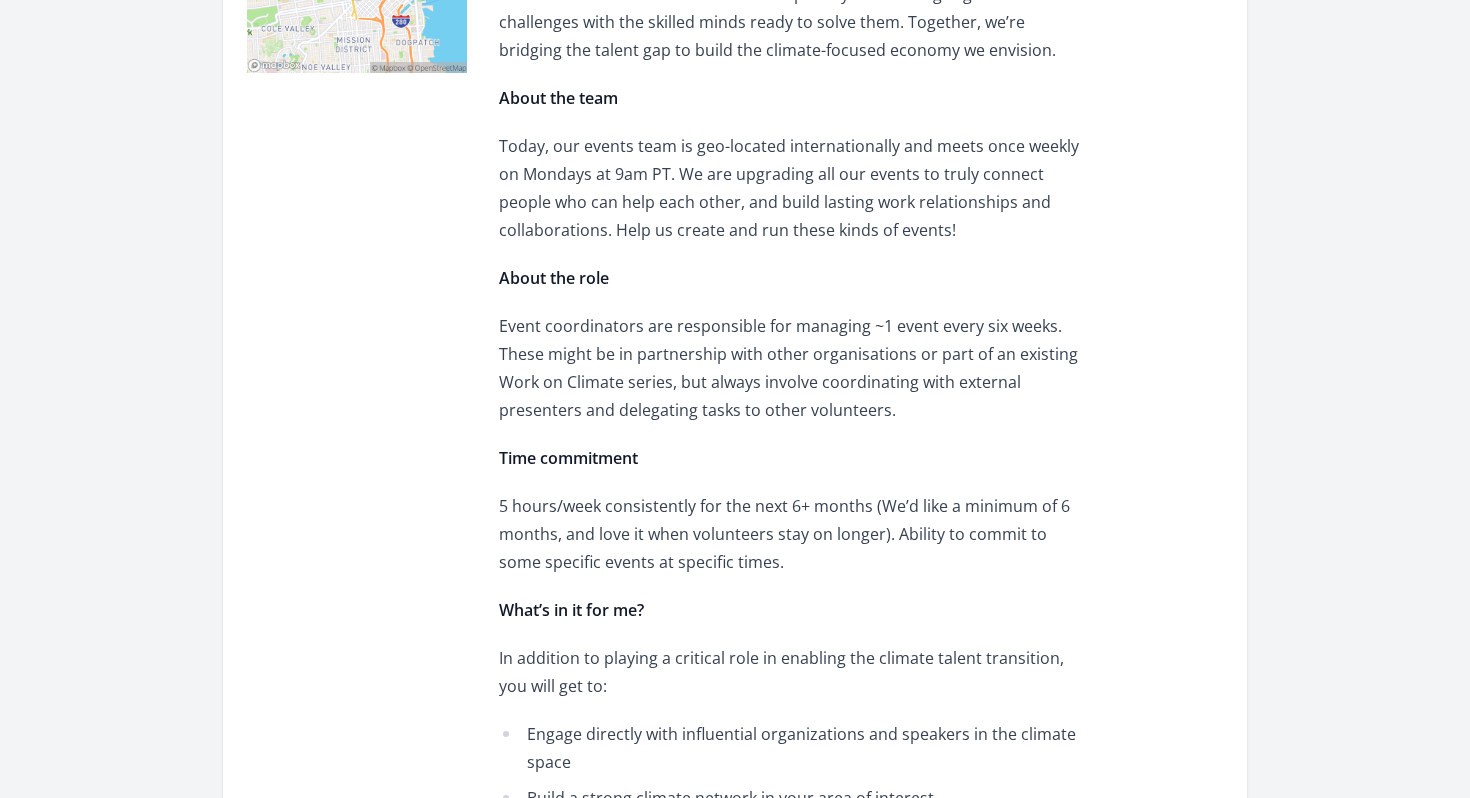 scroll, scrollTop: 650, scrollLeft: 0, axis: vertical 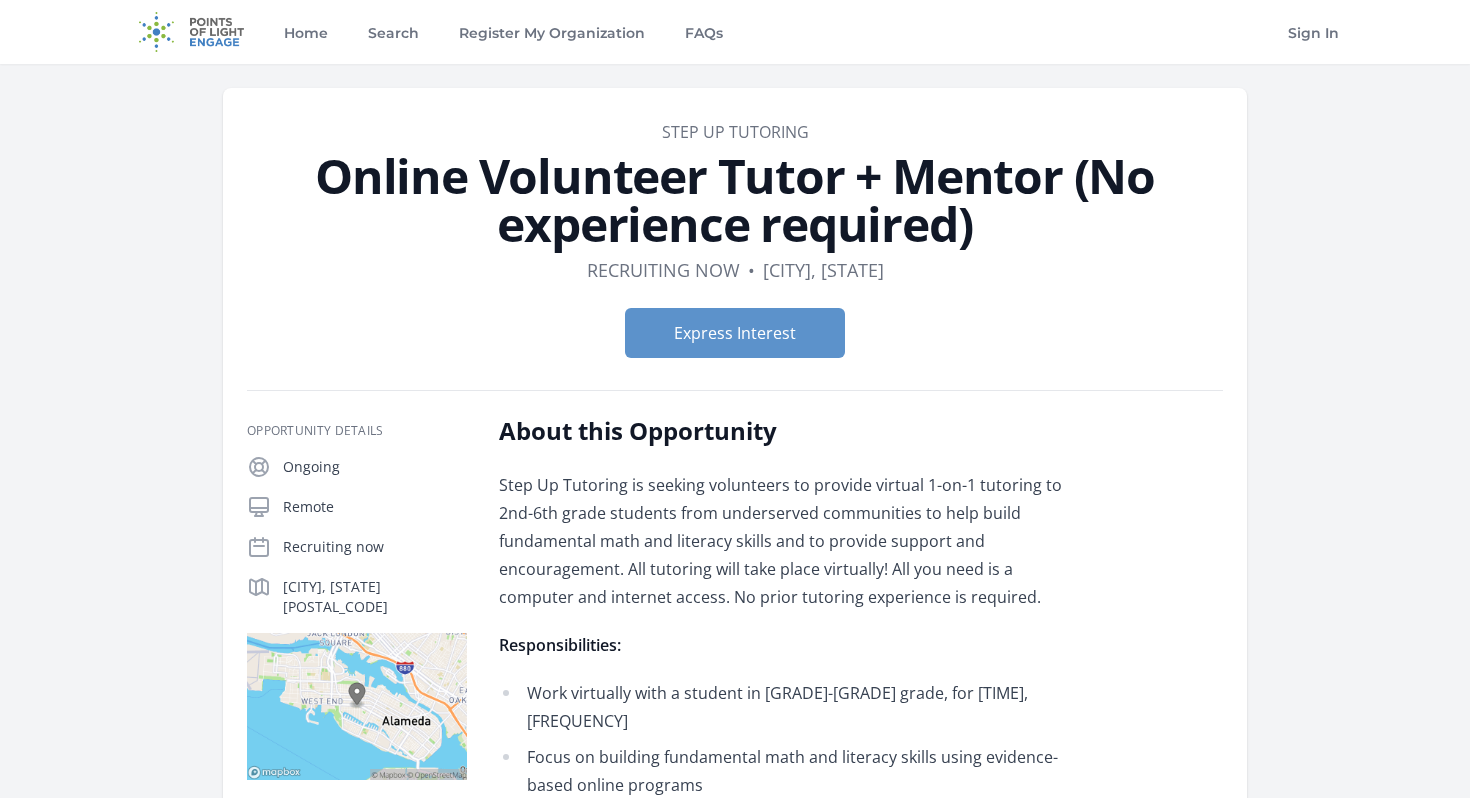 click on "Step Up Tutoring" at bounding box center (735, 132) 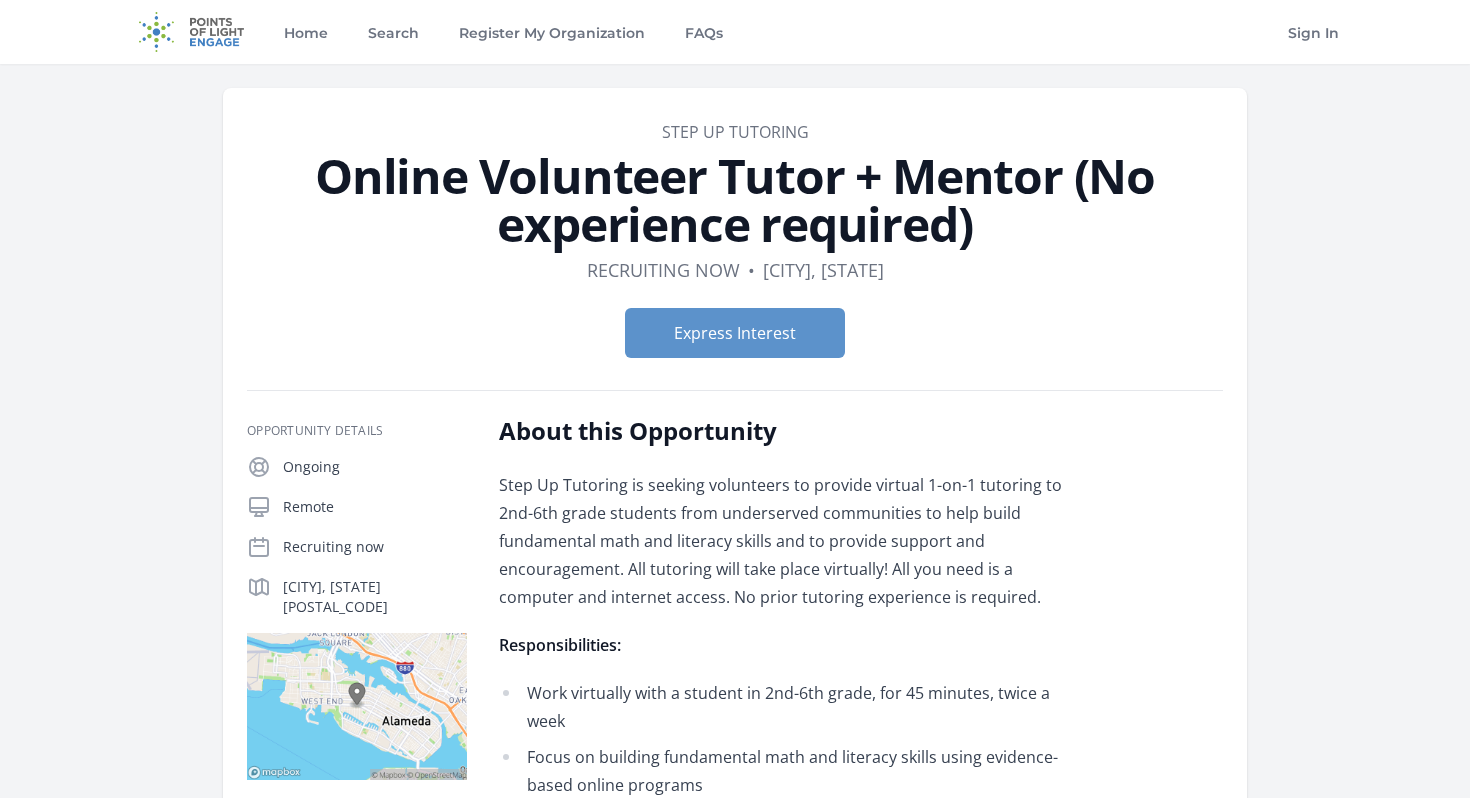 scroll, scrollTop: 0, scrollLeft: 0, axis: both 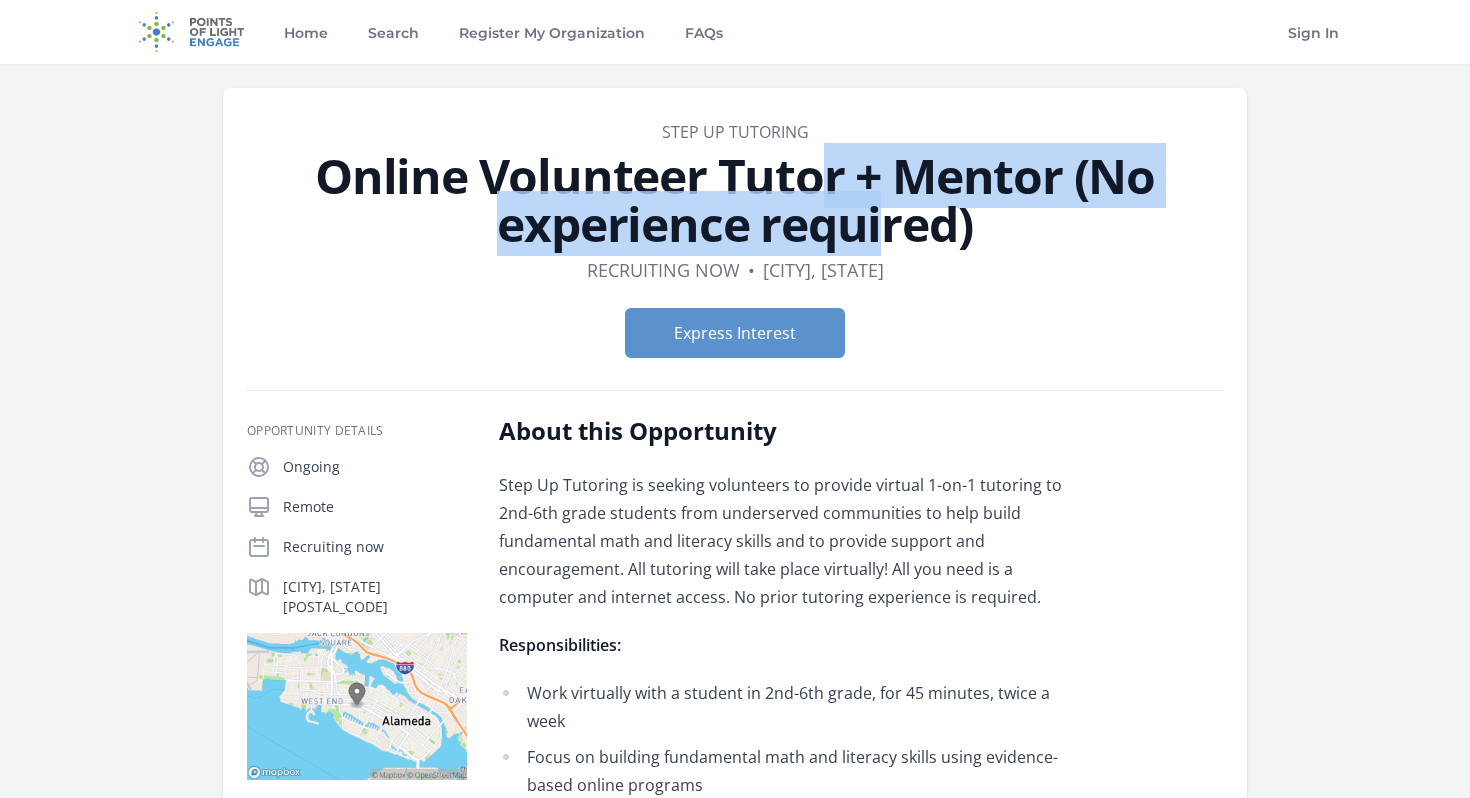 drag, startPoint x: 310, startPoint y: 144, endPoint x: 1059, endPoint y: 182, distance: 749.9633 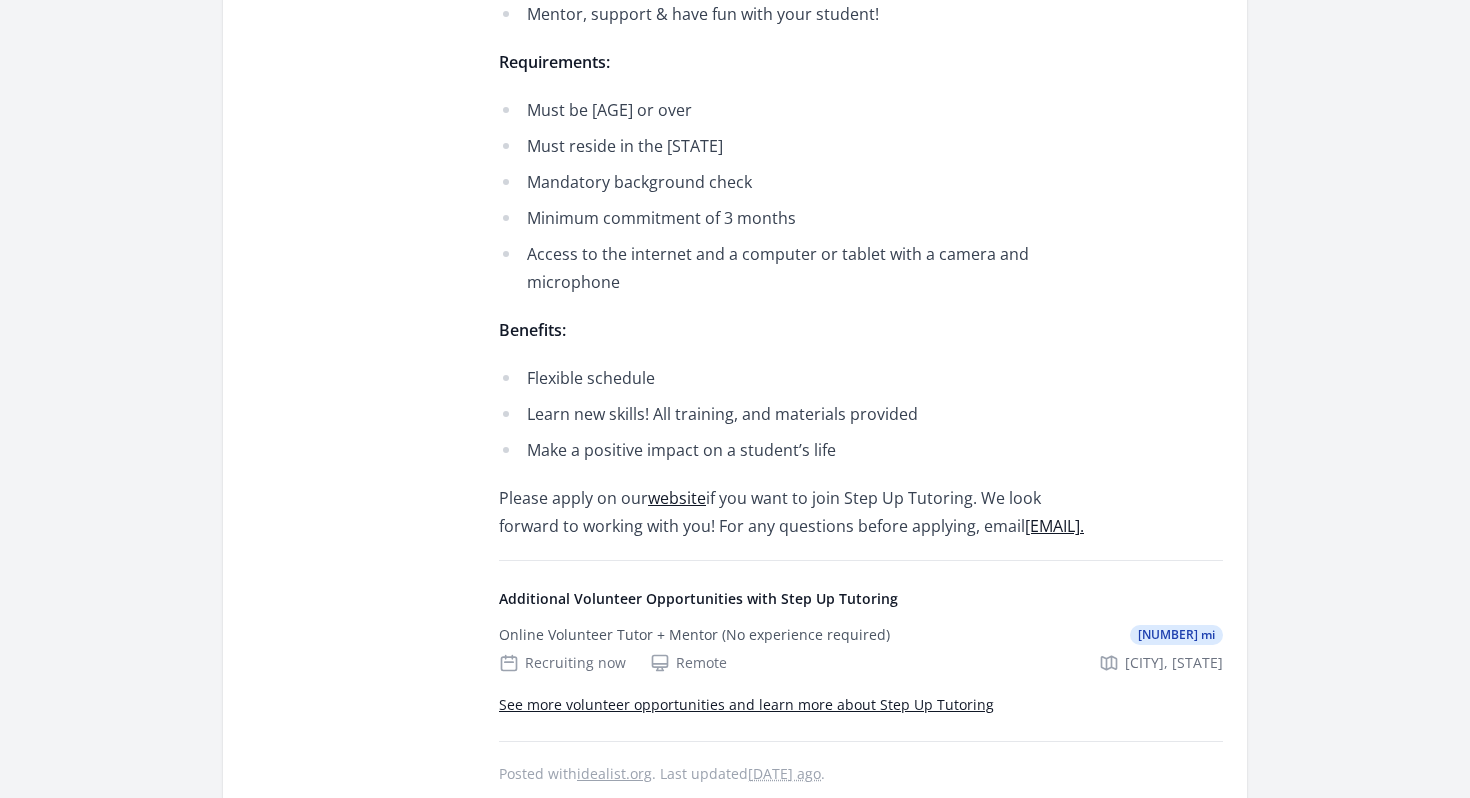 scroll, scrollTop: 808, scrollLeft: 0, axis: vertical 